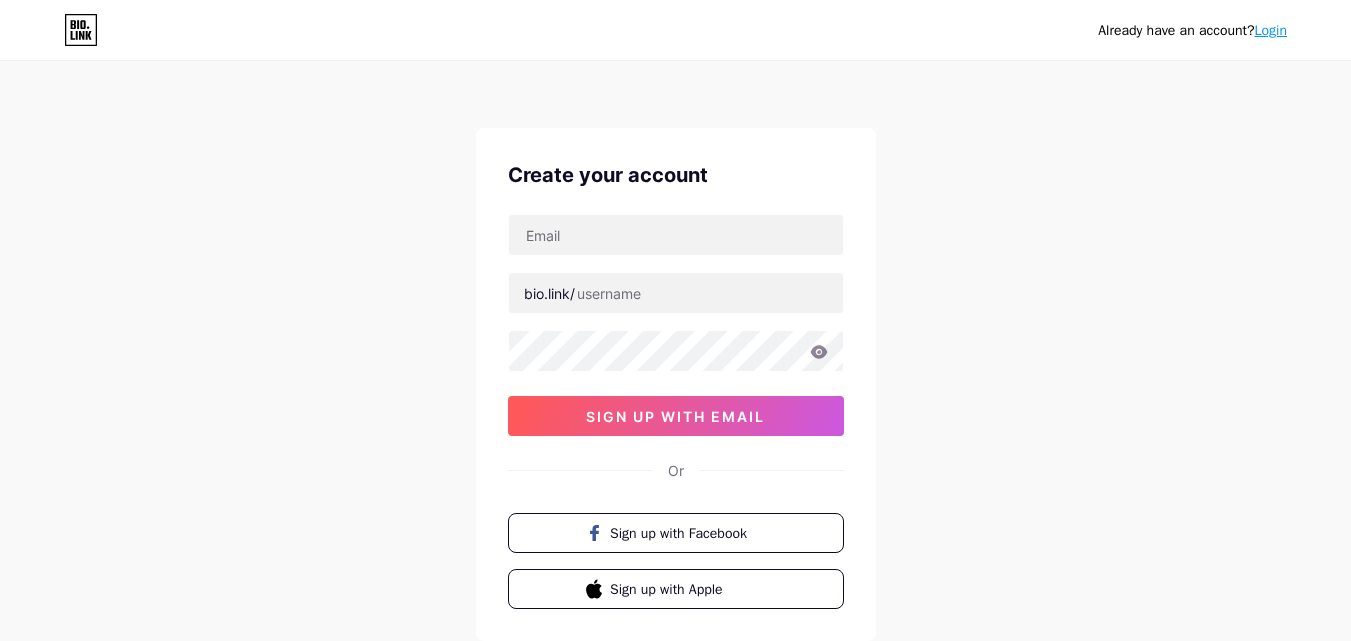 scroll, scrollTop: 0, scrollLeft: 0, axis: both 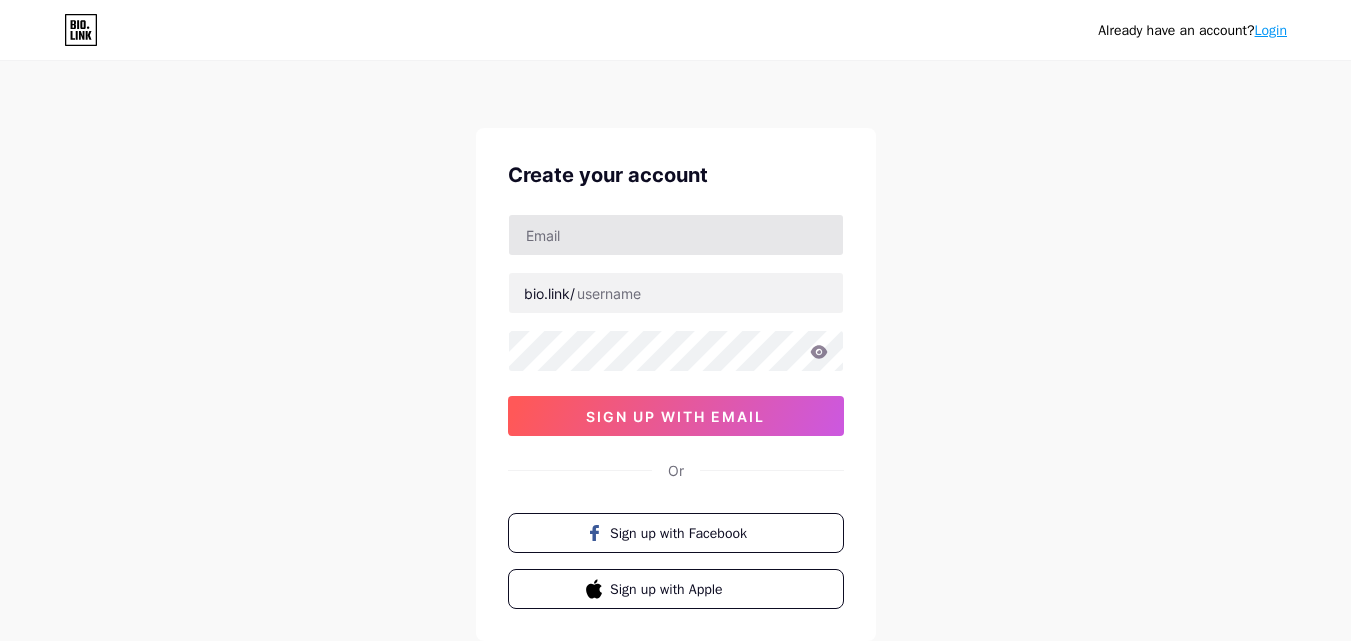 type on "[USERNAME]@[DOMAIN]" 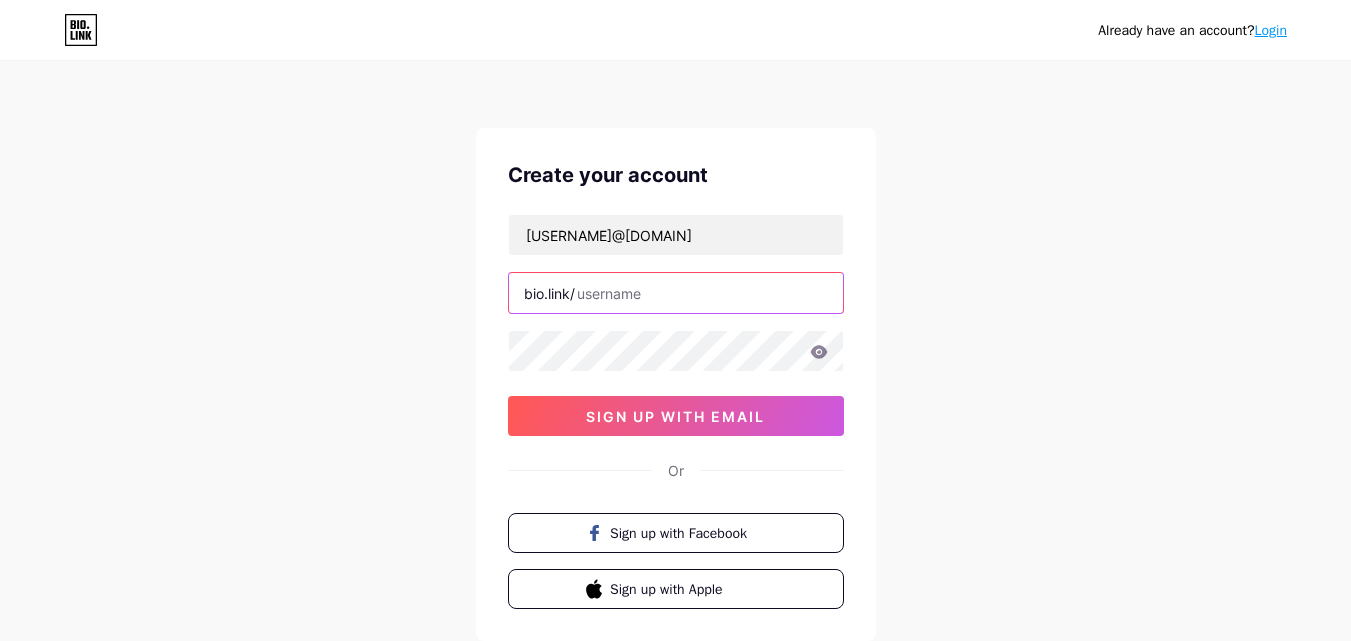 click at bounding box center [676, 293] 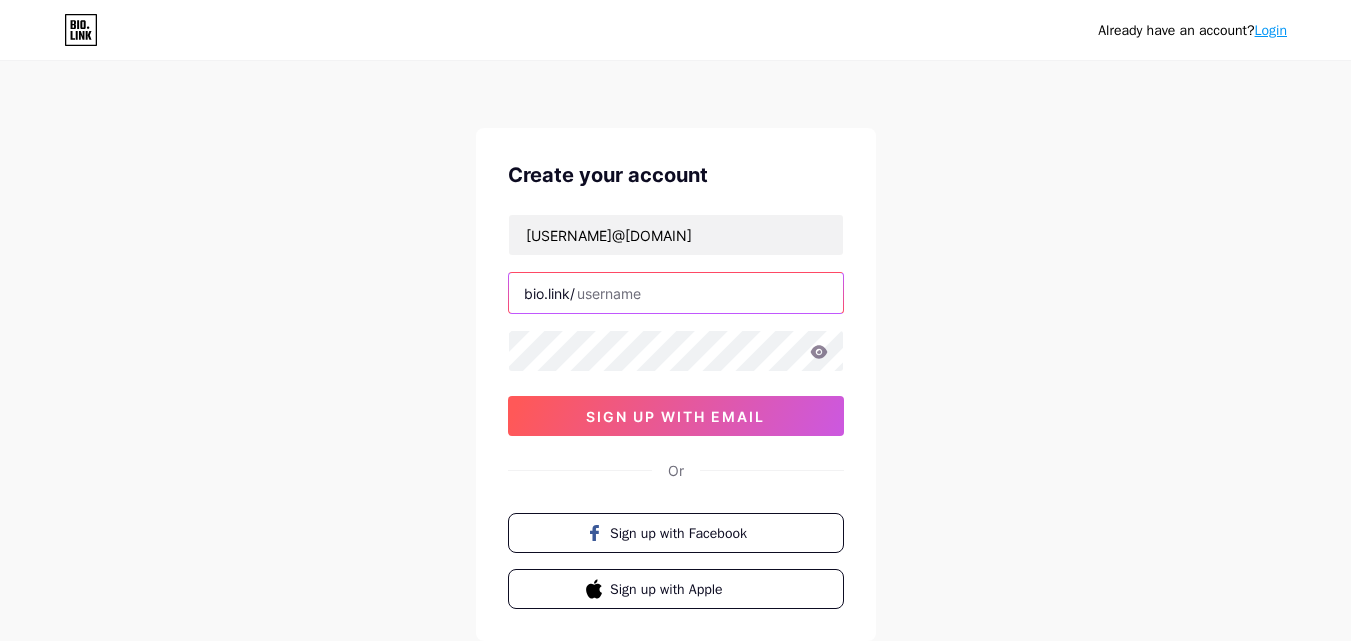 paste on "[USERNAME]" 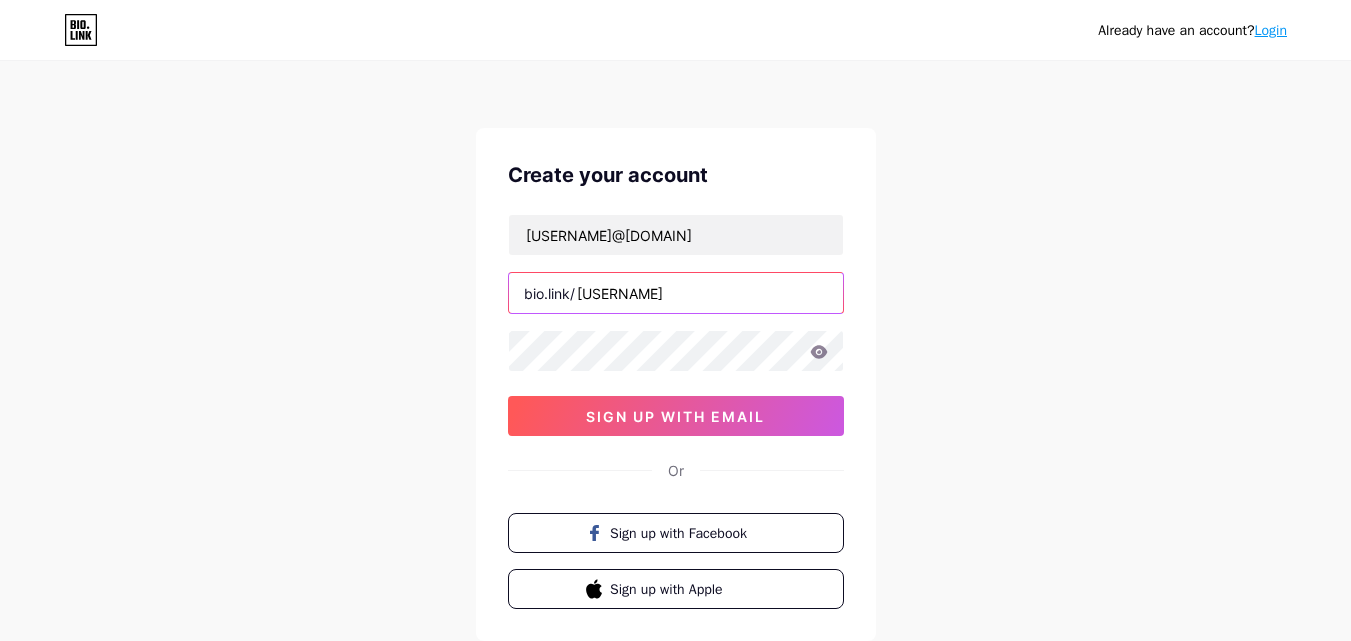 type on "[USERNAME]" 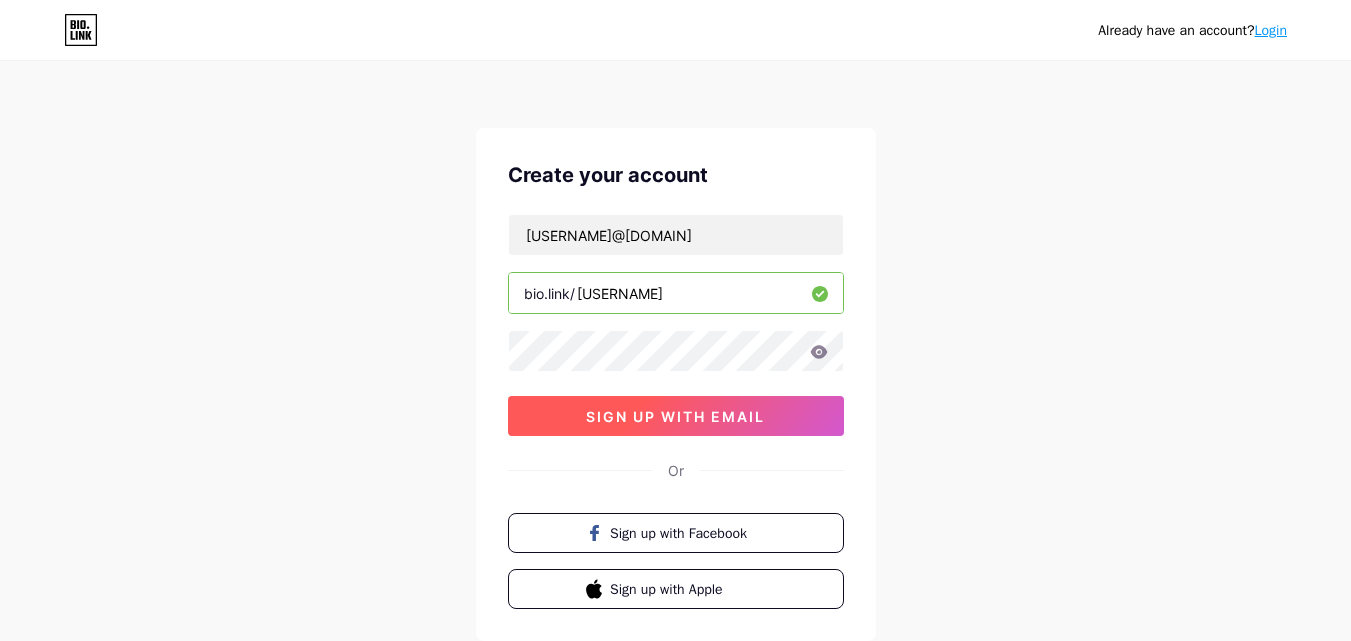 click on "sign up with email" at bounding box center [675, 416] 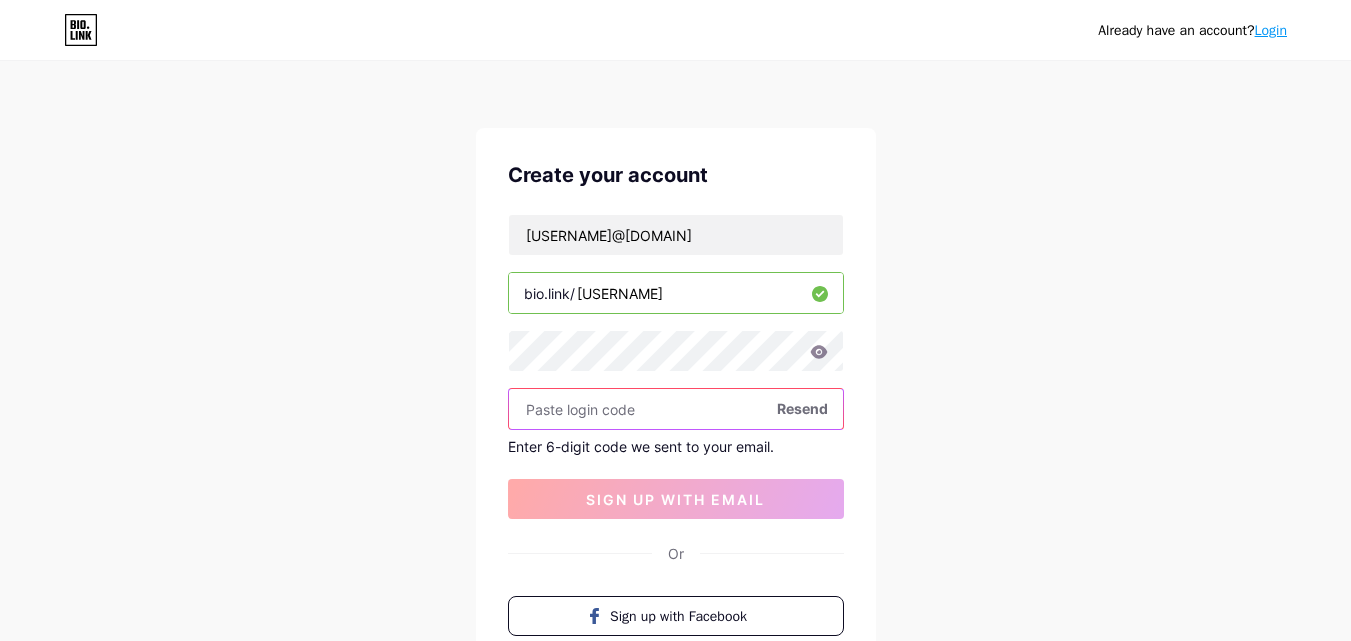 paste on "[NUMBER]" 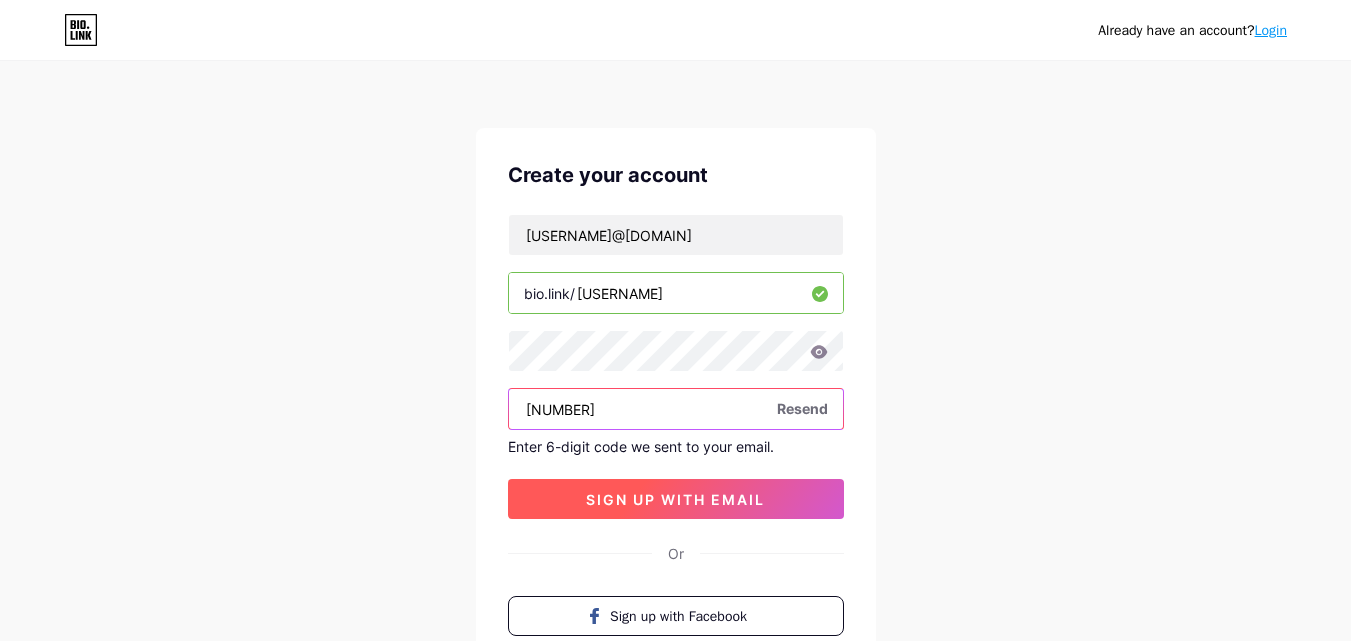 type on "[NUMBER]" 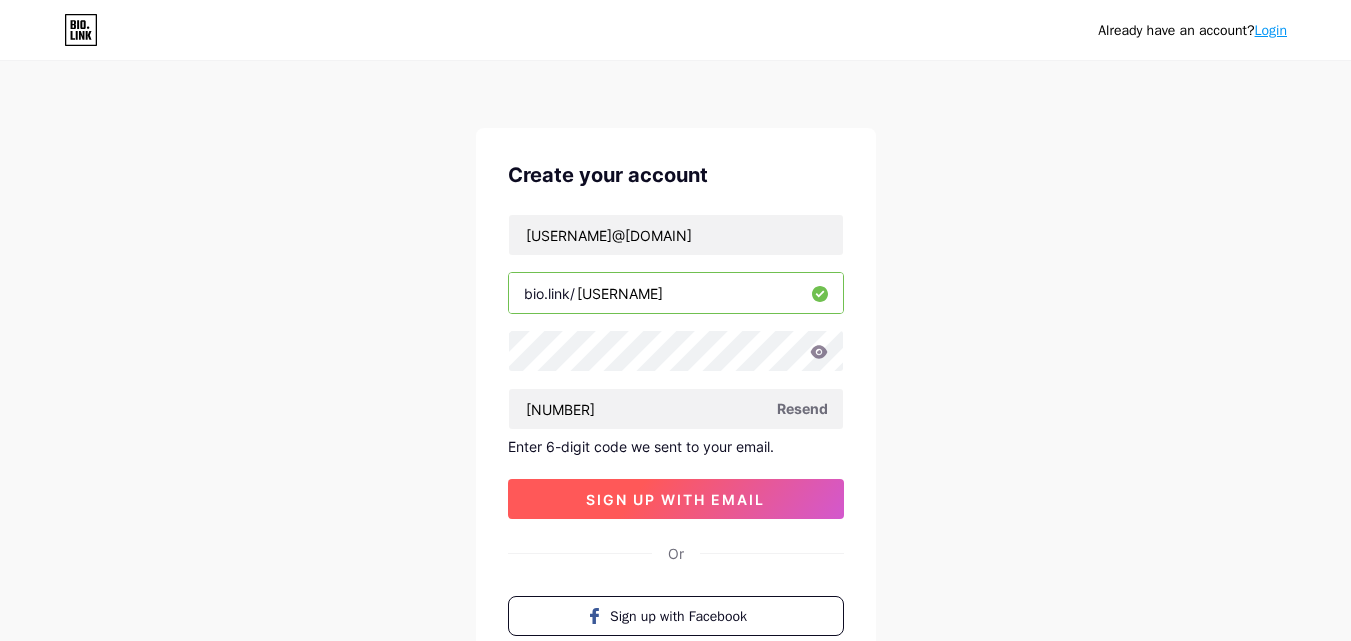 click on "sign up with email" at bounding box center (675, 499) 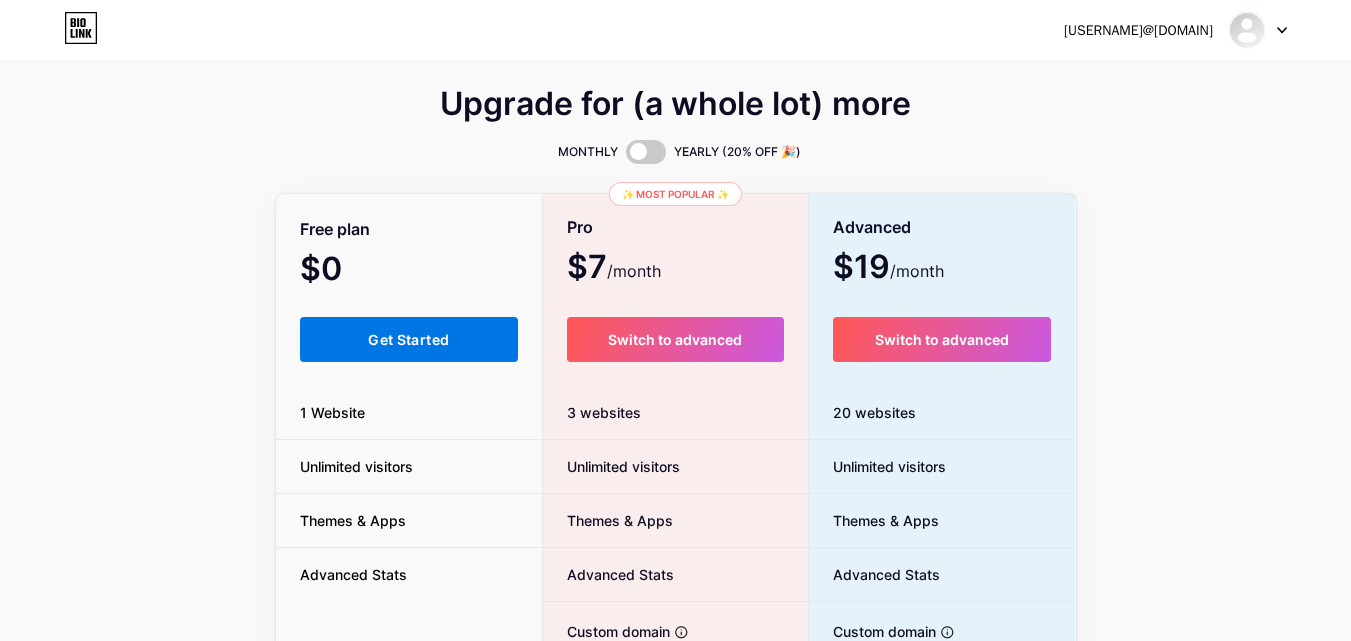 click on "Get Started" at bounding box center (408, 339) 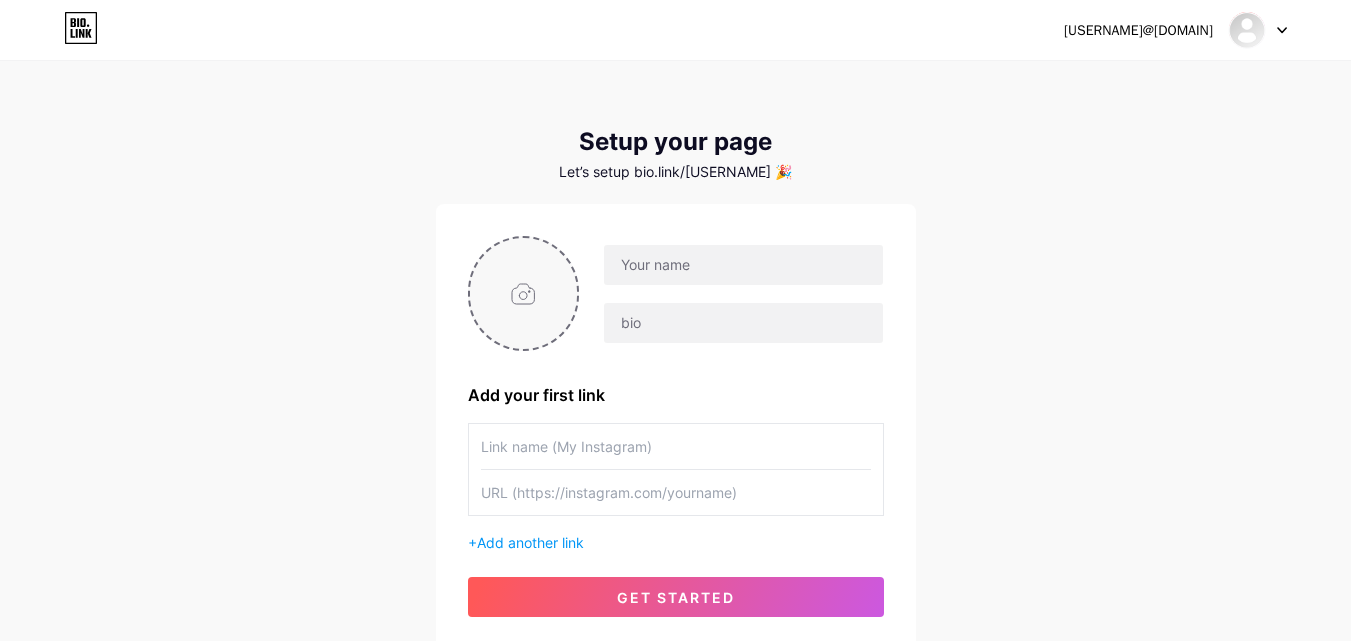 click at bounding box center (524, 293) 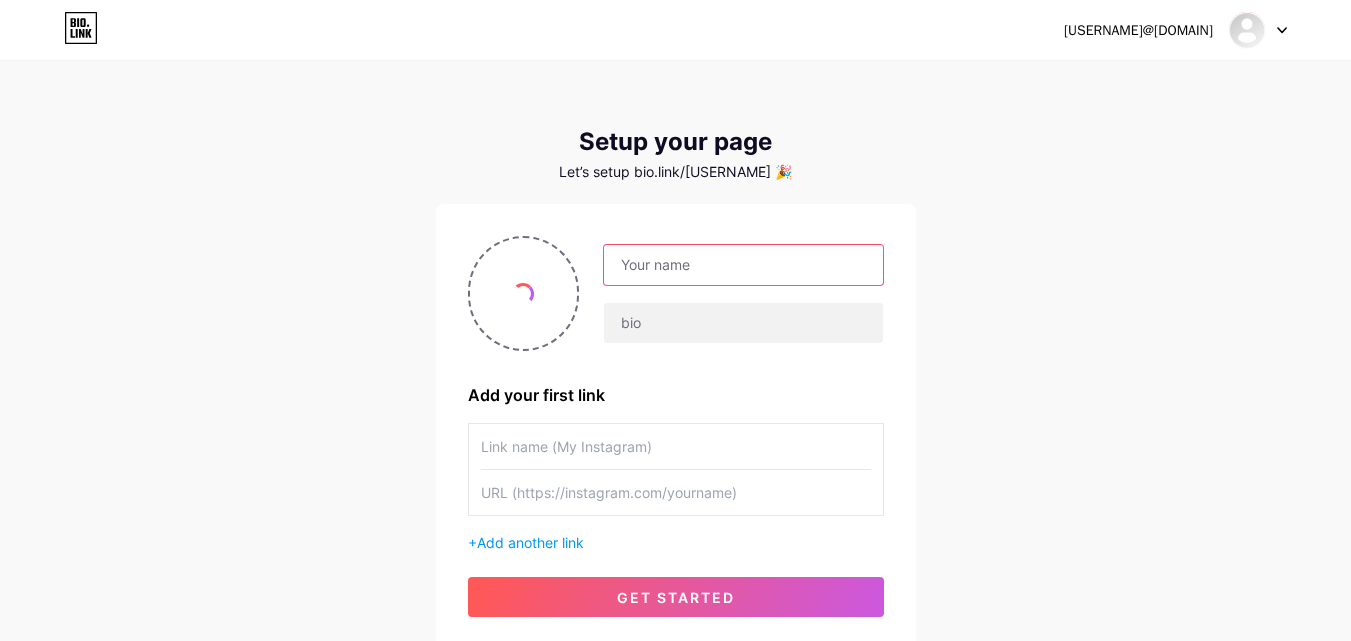 click at bounding box center [743, 265] 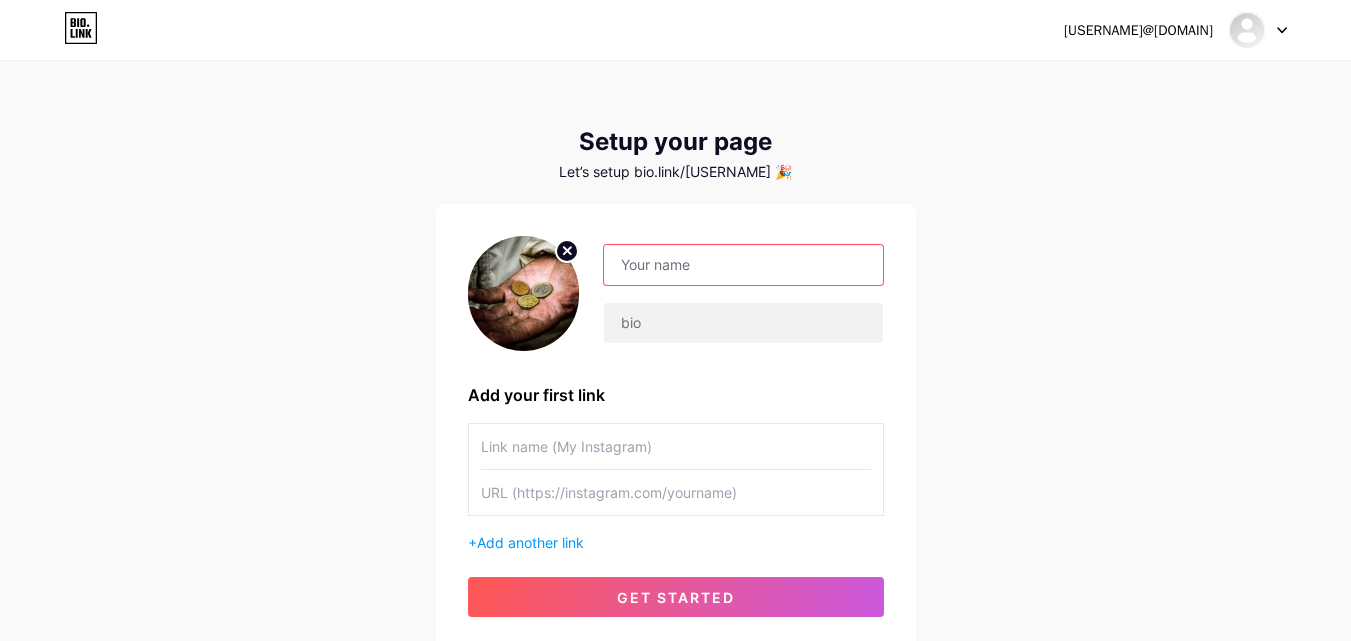 paste on "[FIRST] [LAST]" 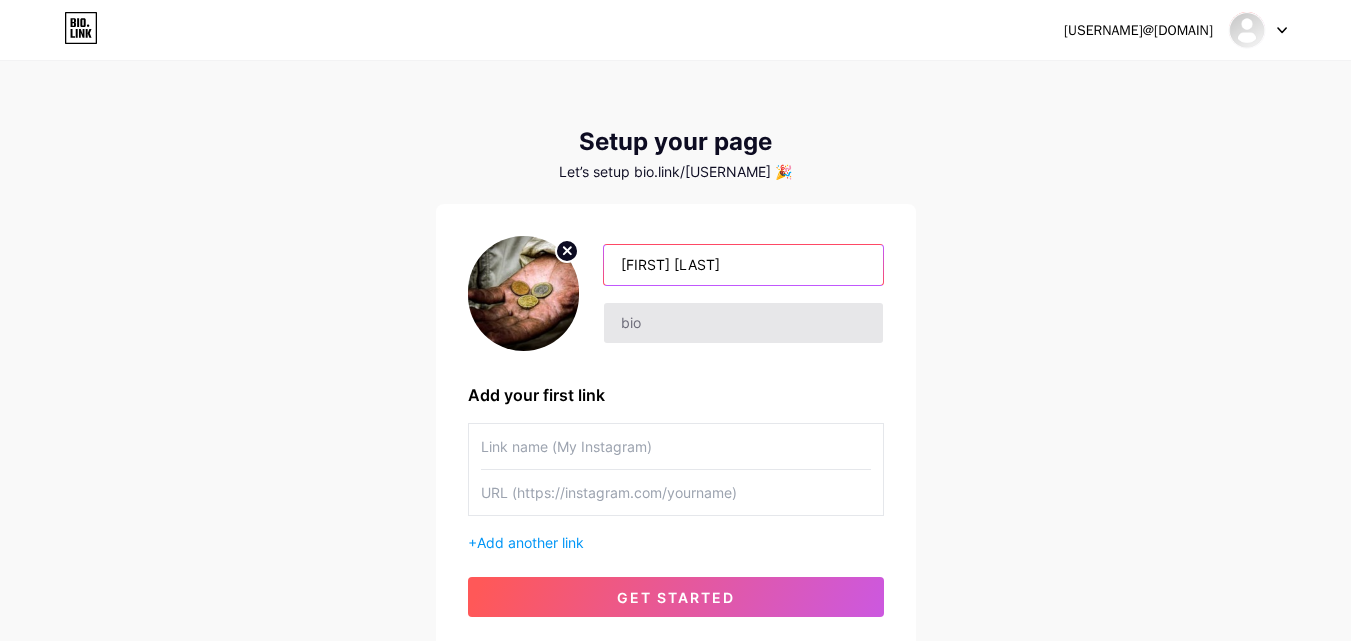 type on "[FIRST] [LAST]" 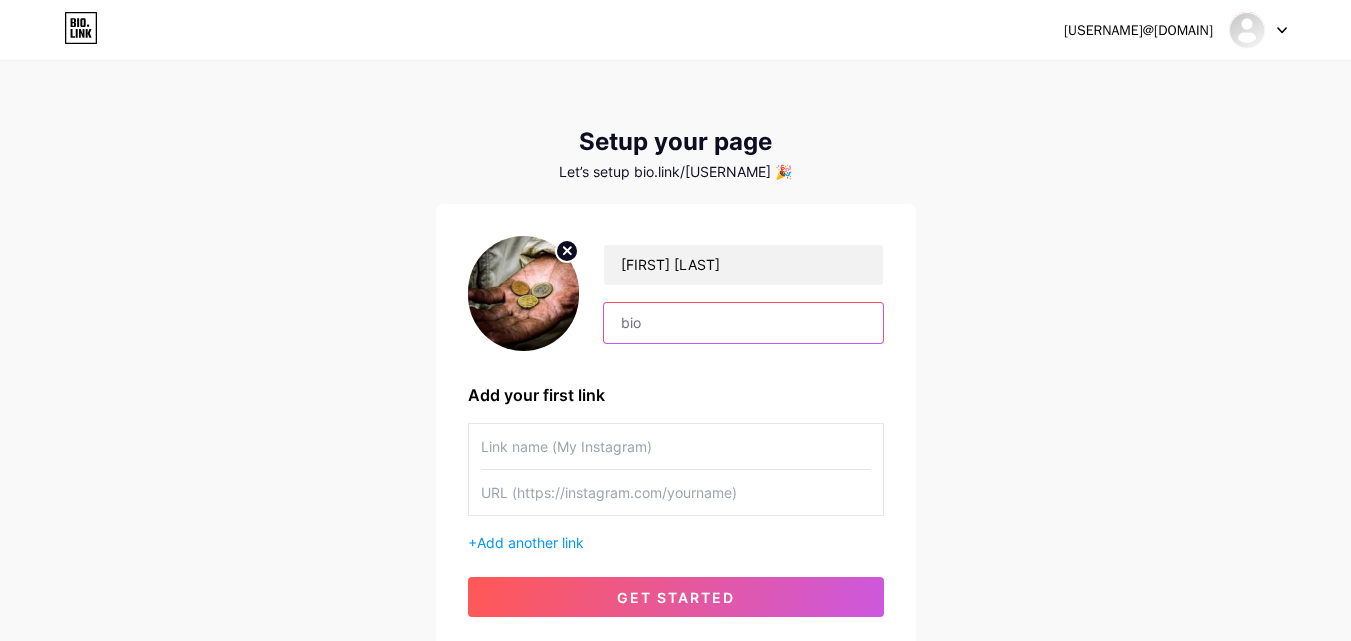 click at bounding box center [743, 323] 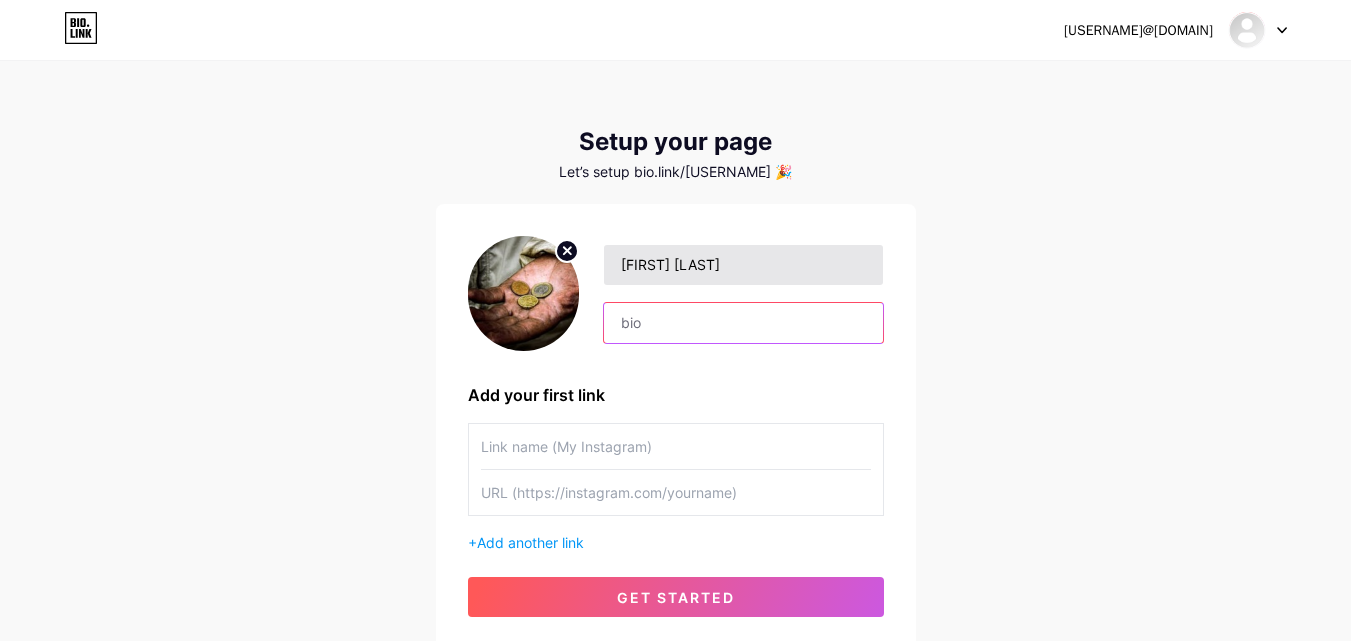paste on "[FIRST] [LAST] has significantly given people the love and help that they were seeking for a better life." 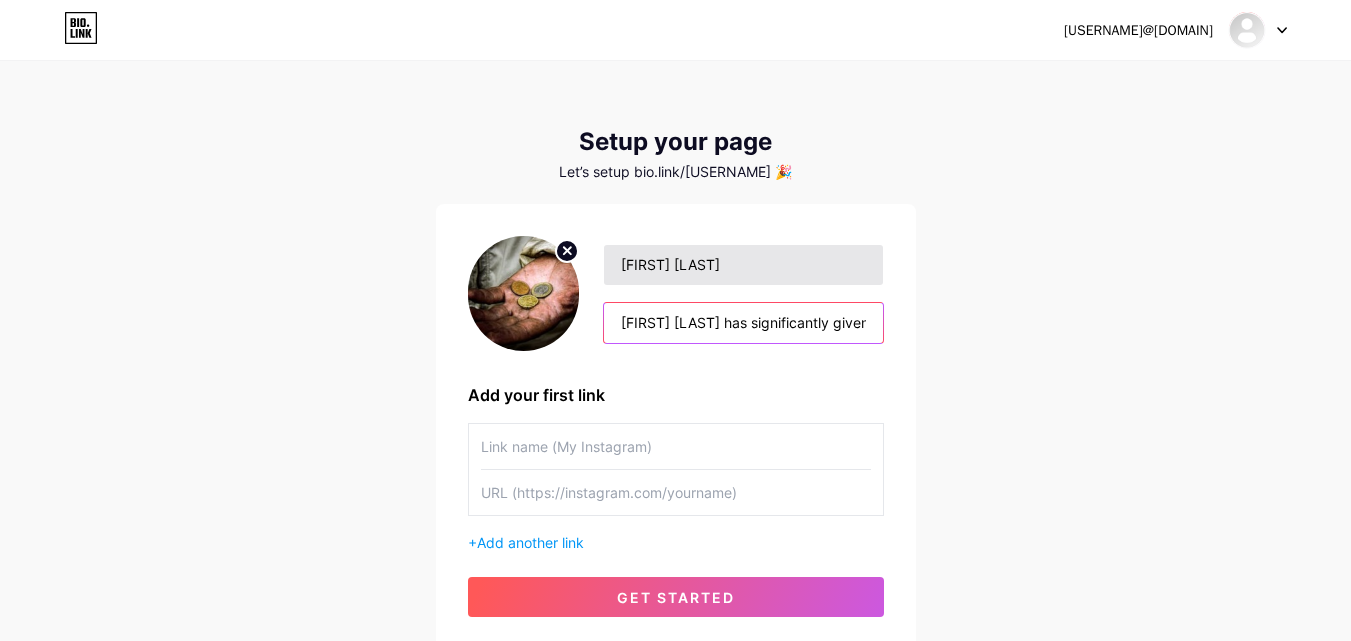 scroll, scrollTop: 0, scrollLeft: 418, axis: horizontal 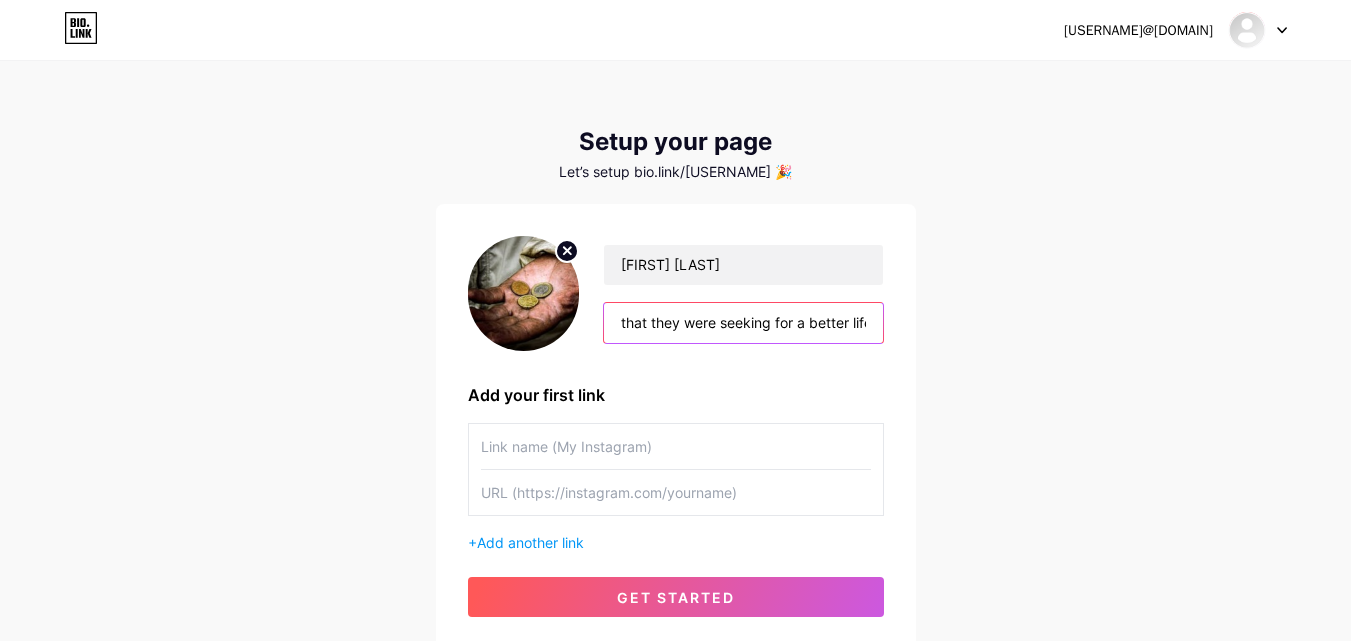 type on "[FIRST] [LAST] has significantly given people the love and help that they were seeking for a better life." 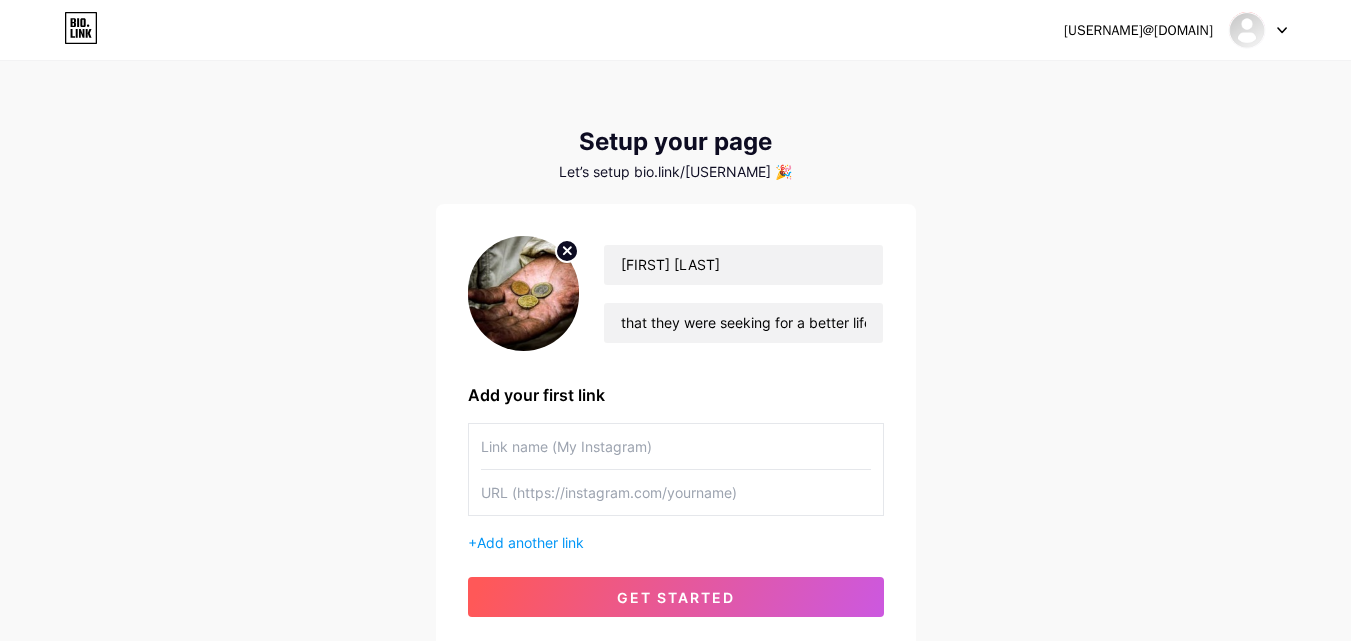 click at bounding box center (676, 446) 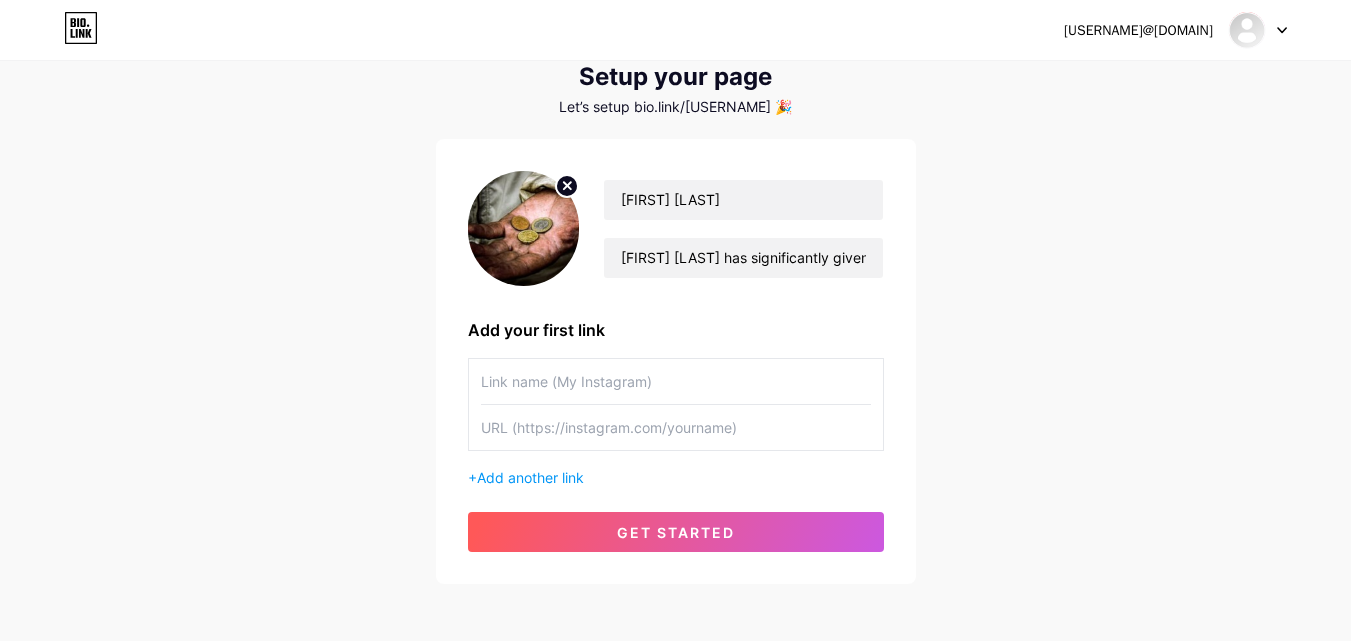 scroll, scrollTop: 100, scrollLeft: 0, axis: vertical 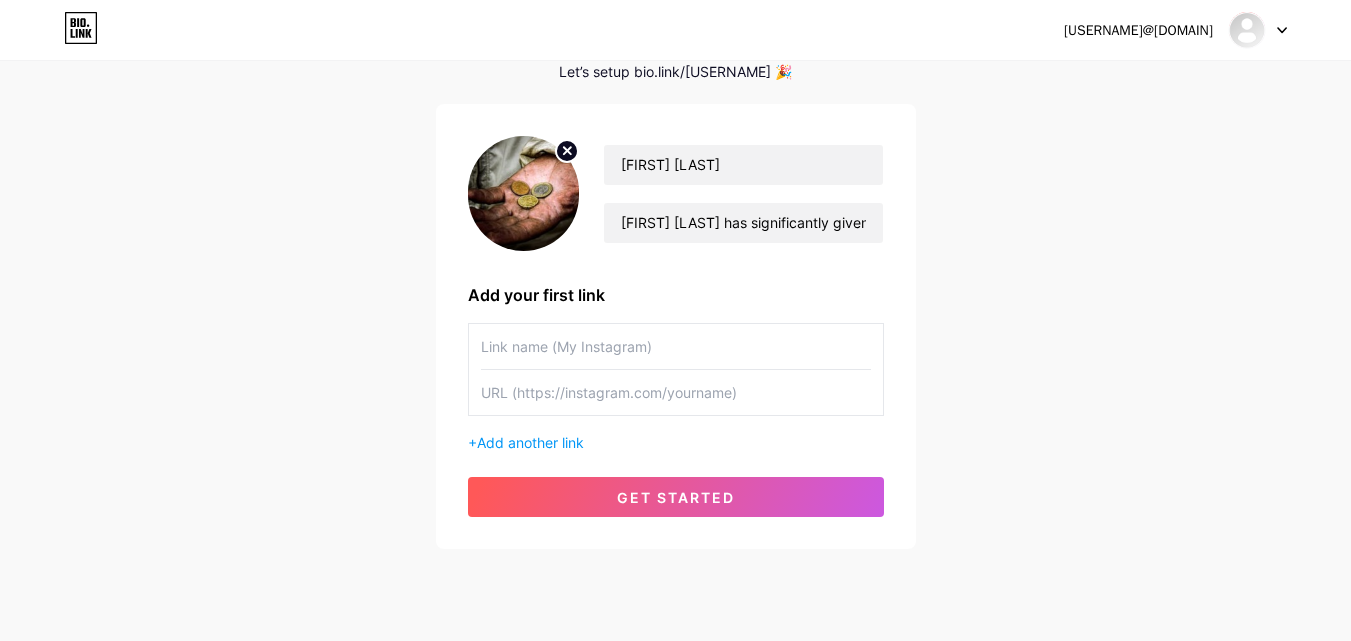 paste on "https://x.com/[USERNAME]" 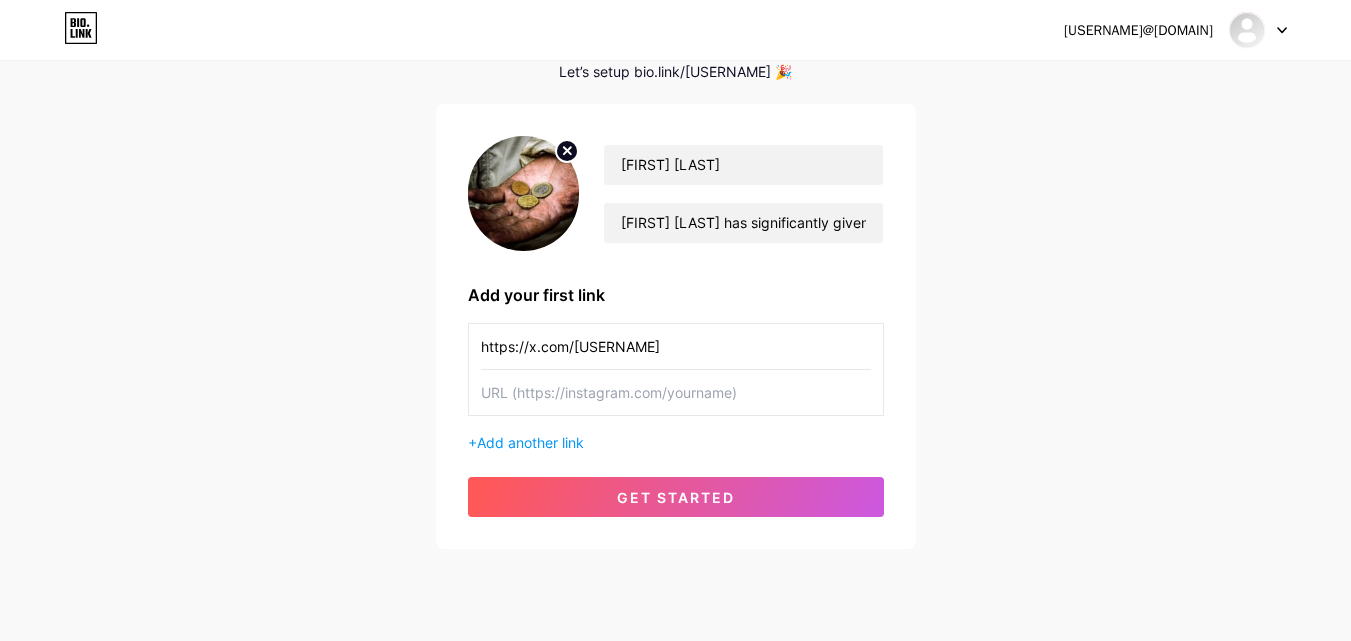 click on "https://x.com/[USERNAME]" at bounding box center (676, 346) 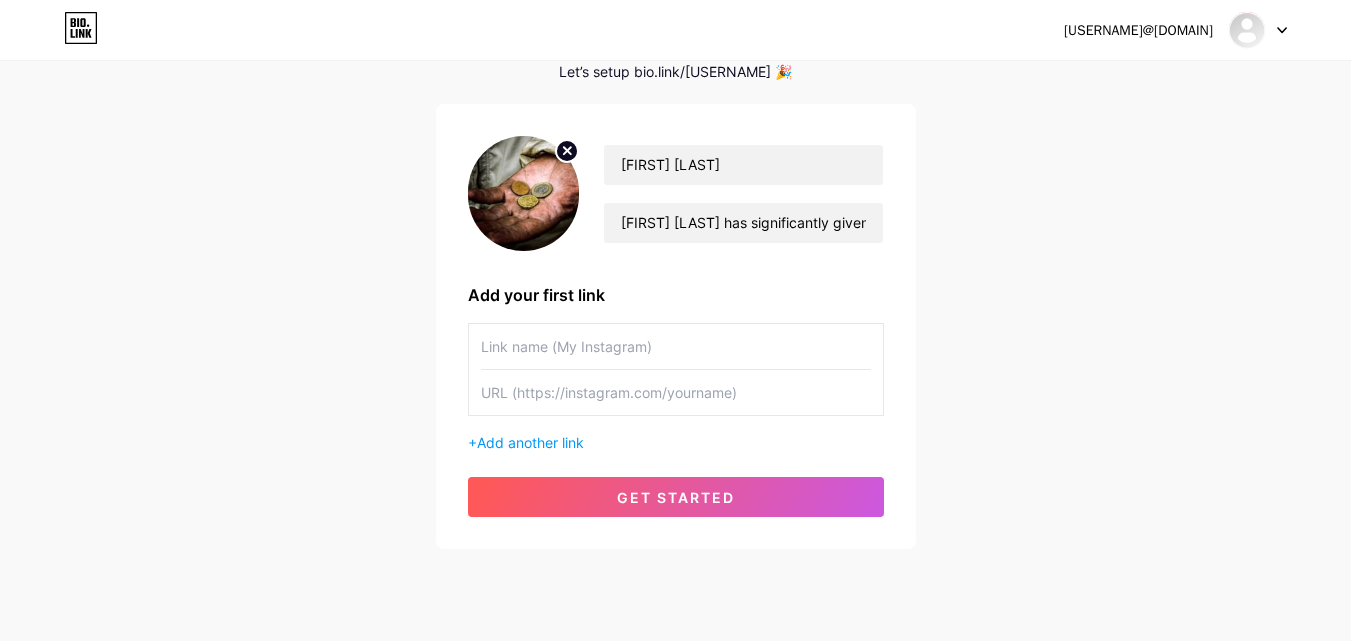 click at bounding box center [676, 392] 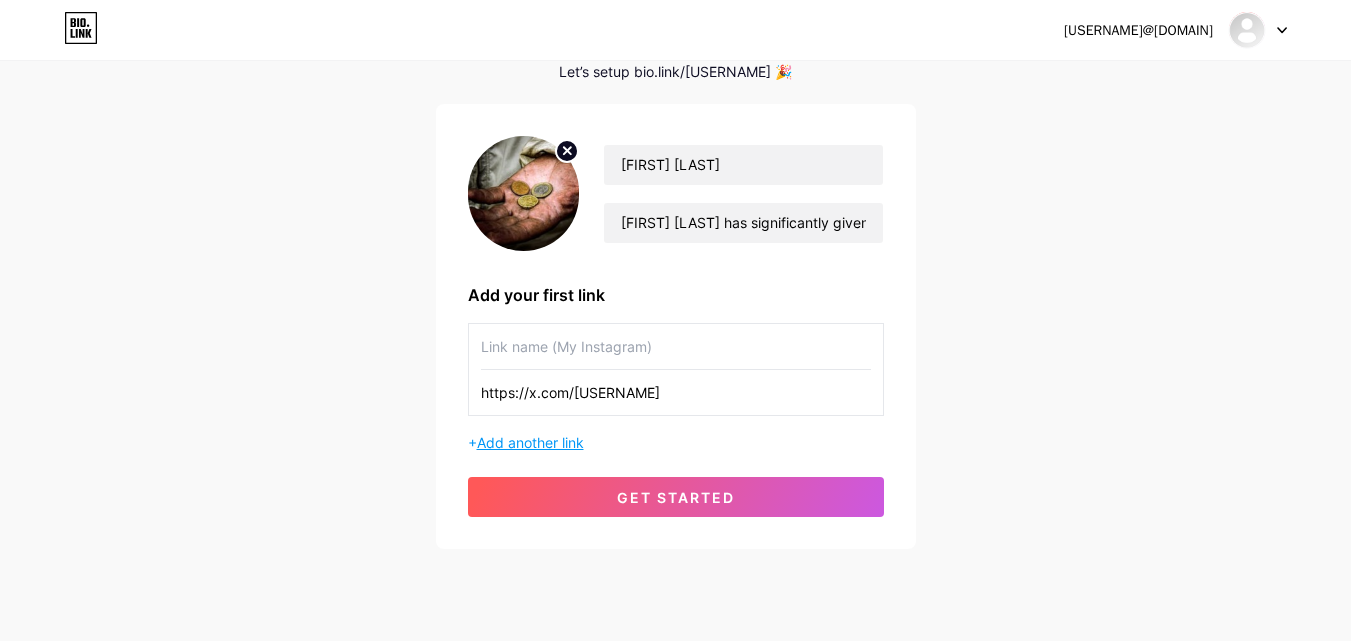 type on "https://x.com/[USERNAME]" 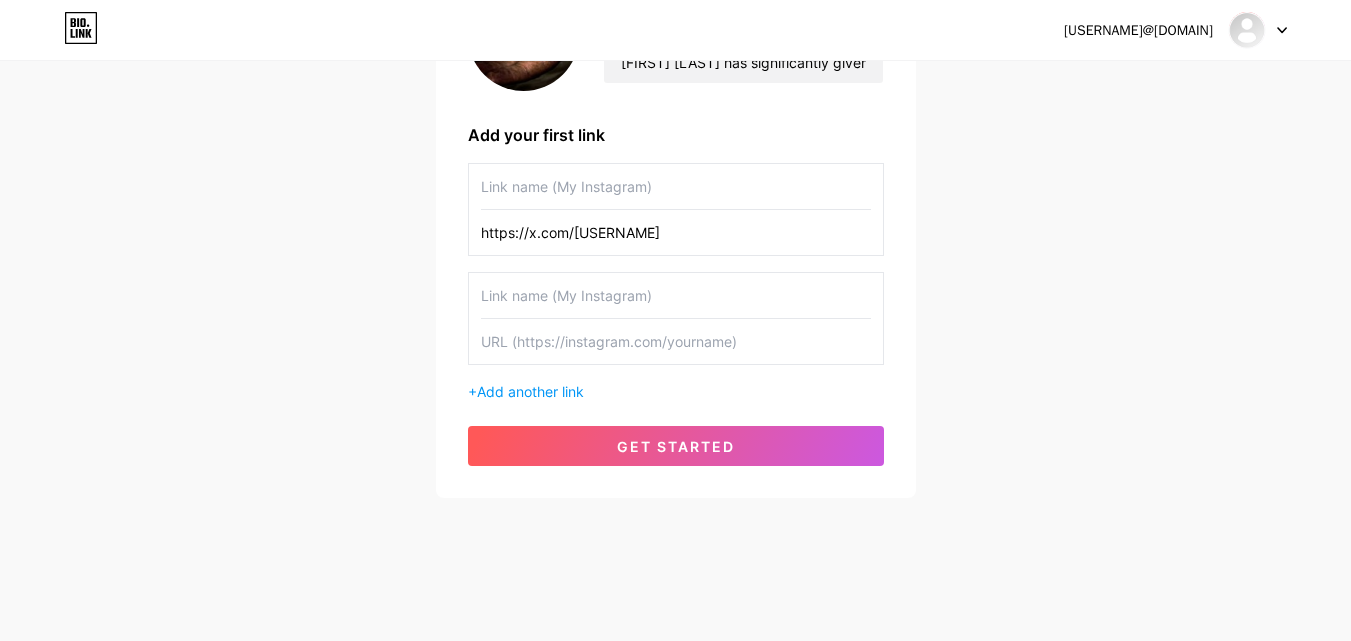 scroll, scrollTop: 261, scrollLeft: 0, axis: vertical 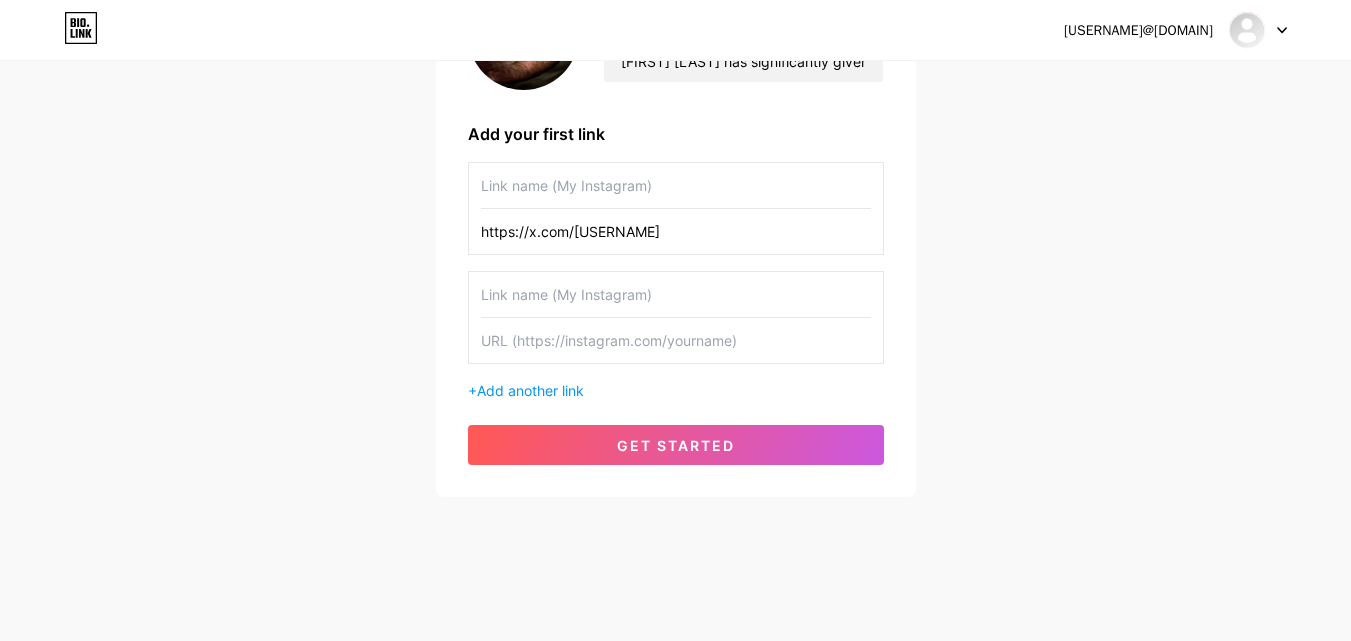 click at bounding box center [676, 340] 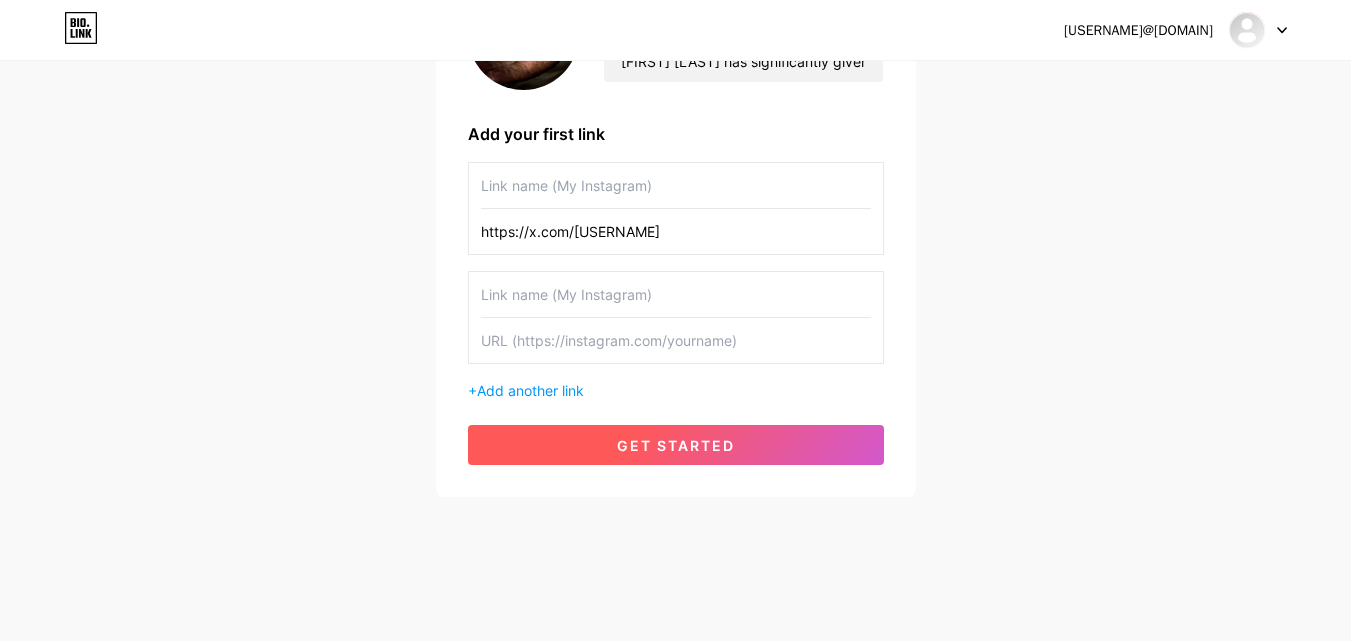 paste on "https://www.facebook.com/profile.php?id=[ID]" 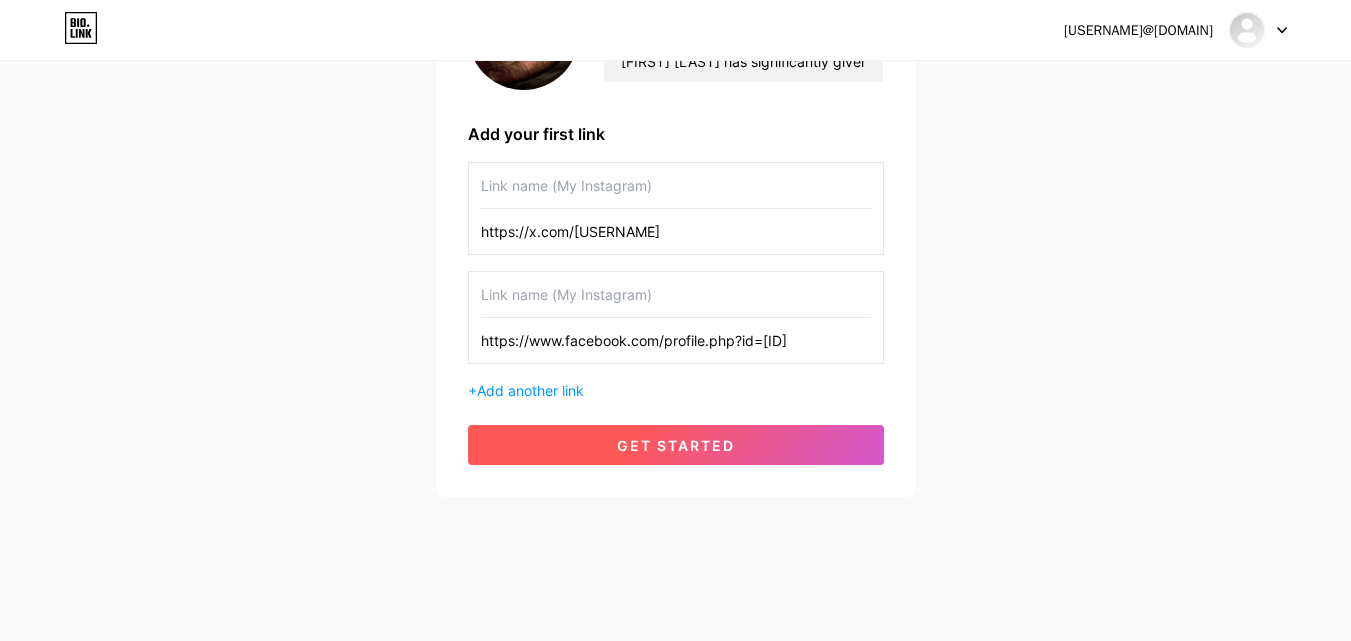 scroll, scrollTop: 0, scrollLeft: 9, axis: horizontal 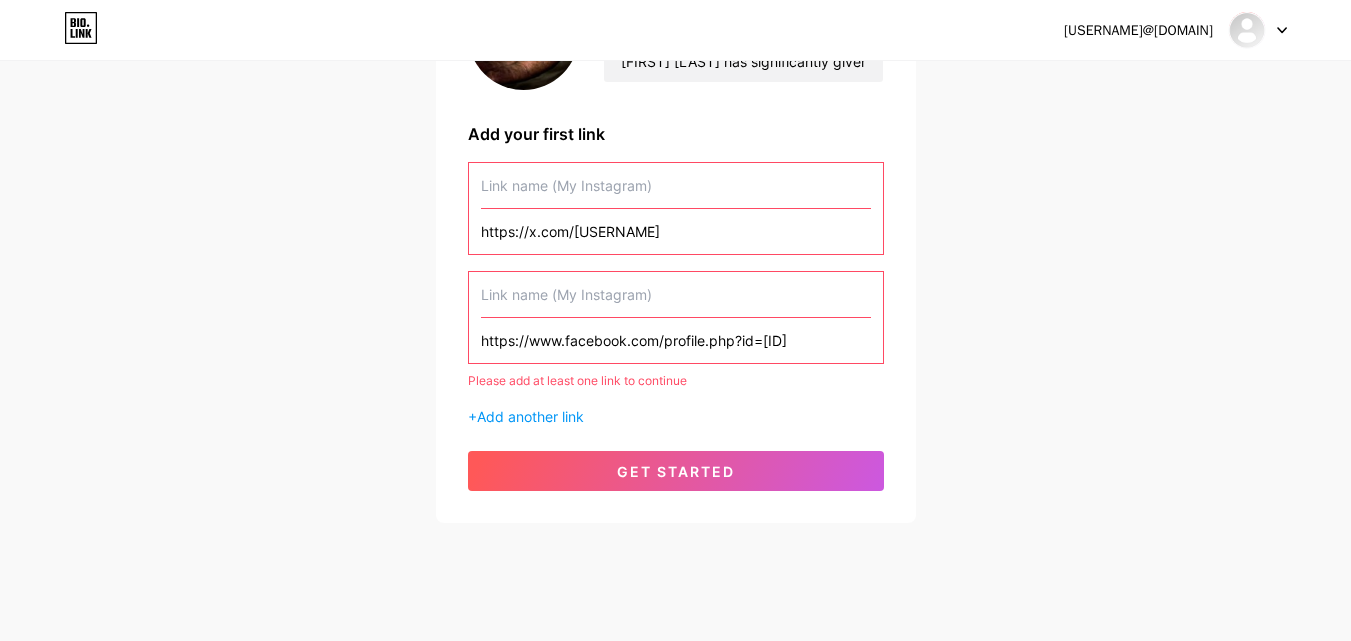 click at bounding box center (676, 294) 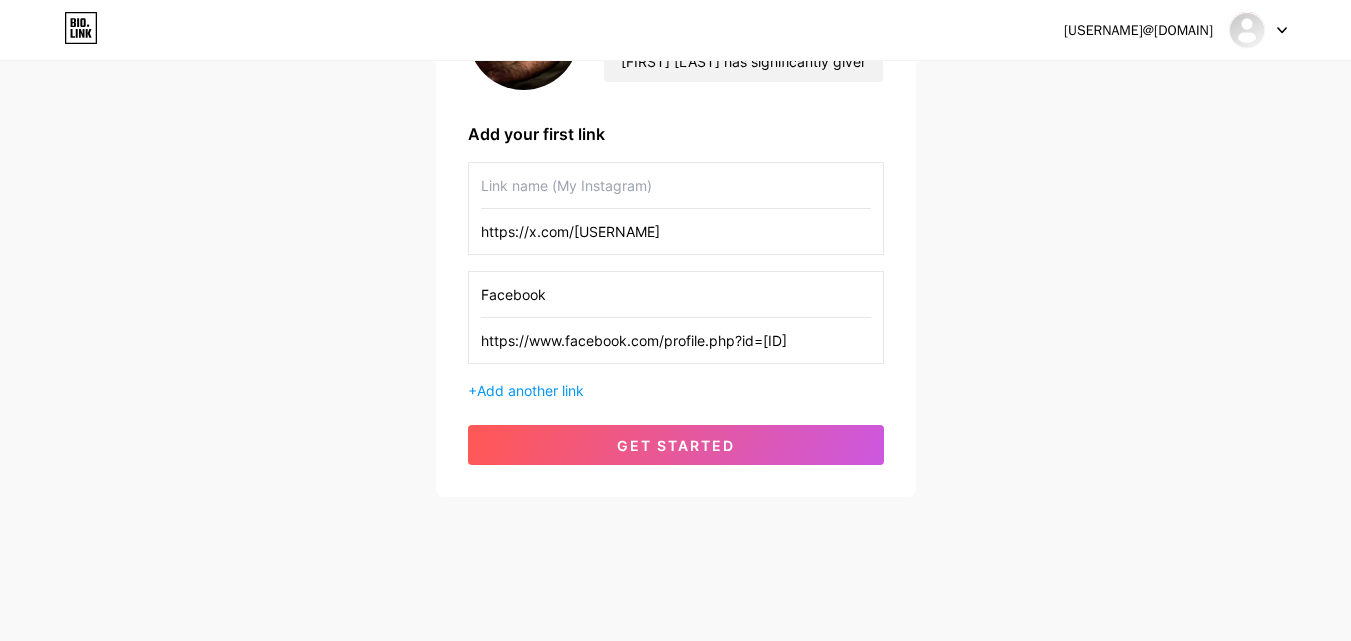 type on "Facebook" 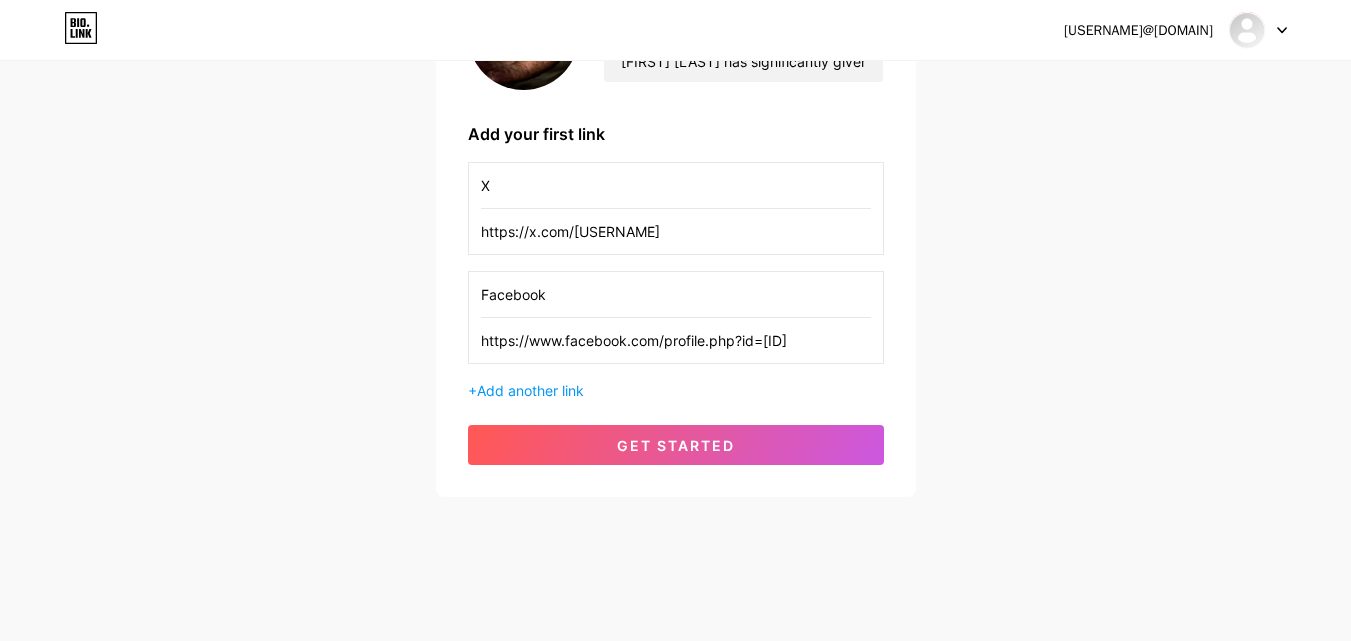 type on "X" 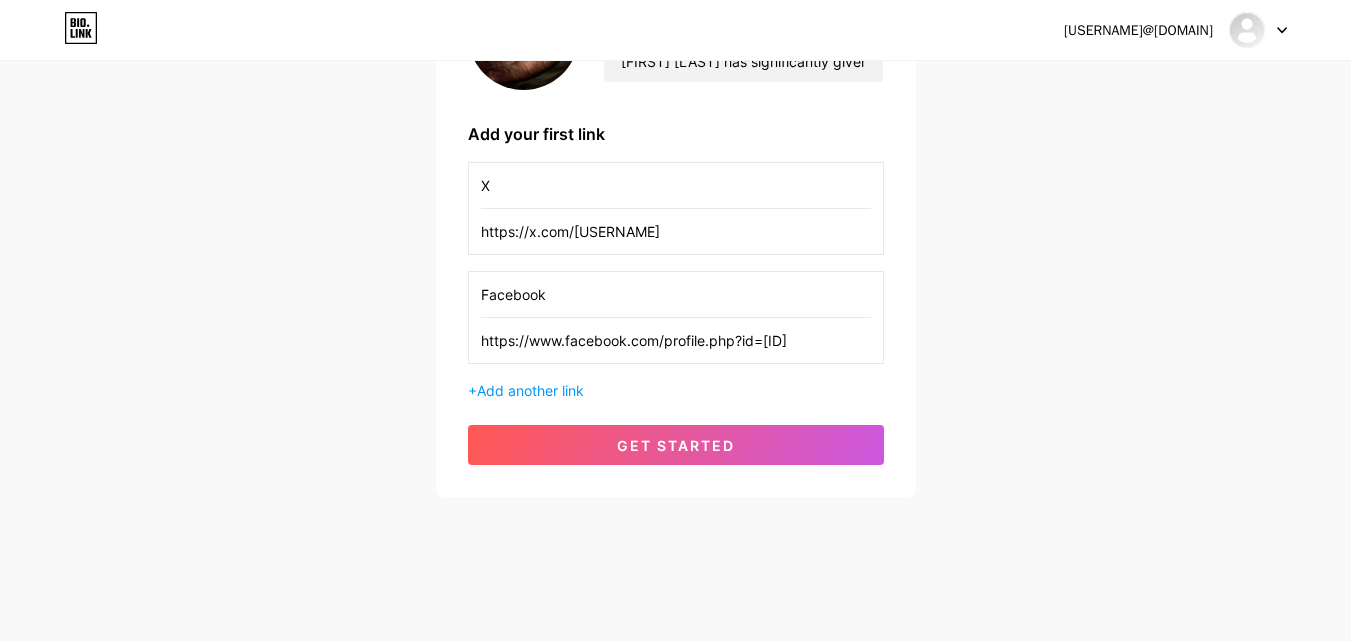 click on "X" at bounding box center (676, 185) 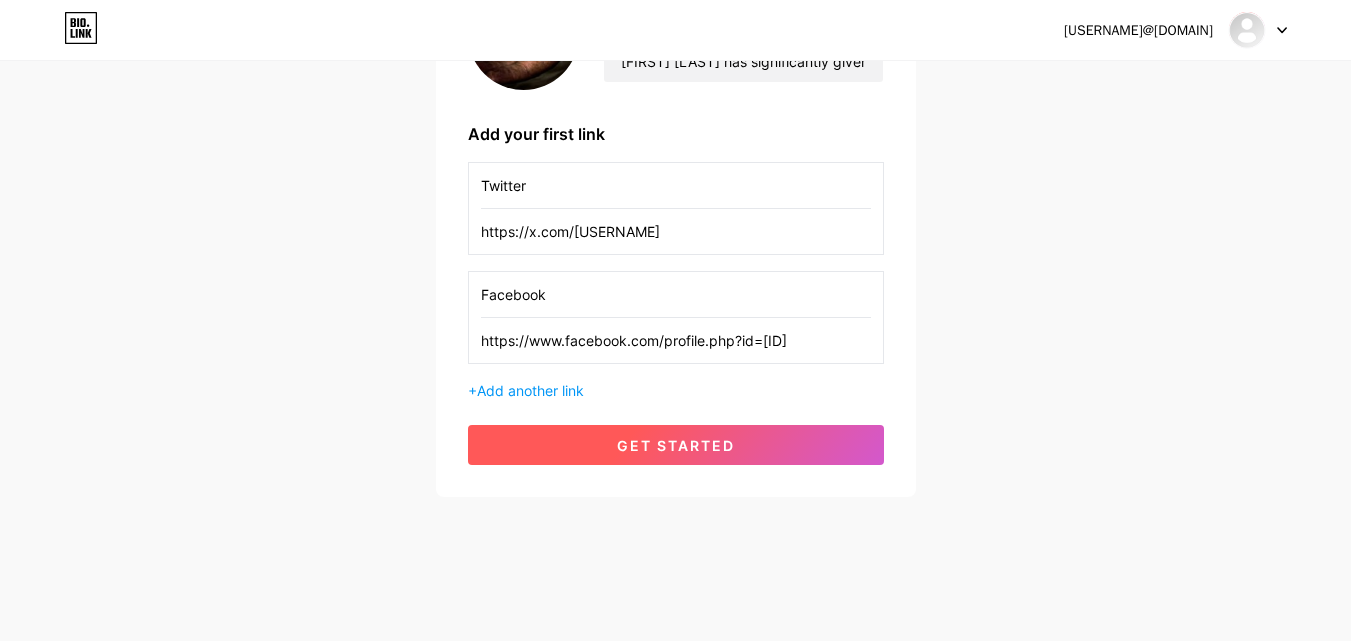 type on "Twitter" 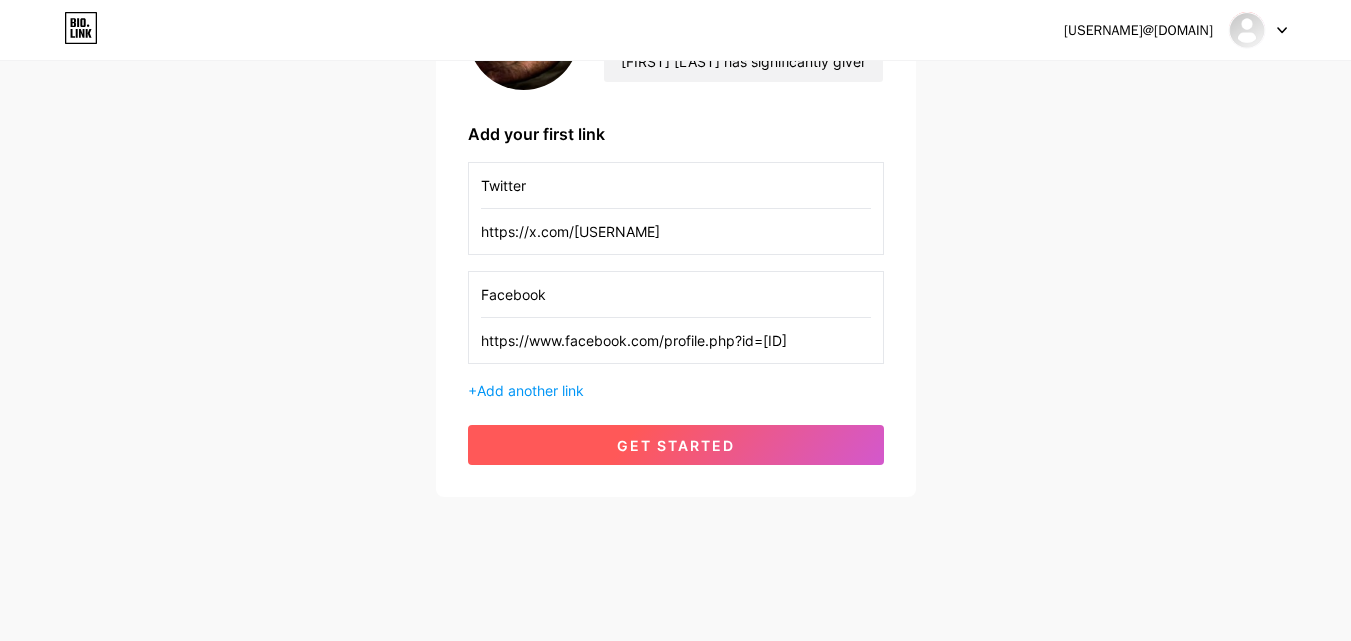 click on "get started" at bounding box center [676, 445] 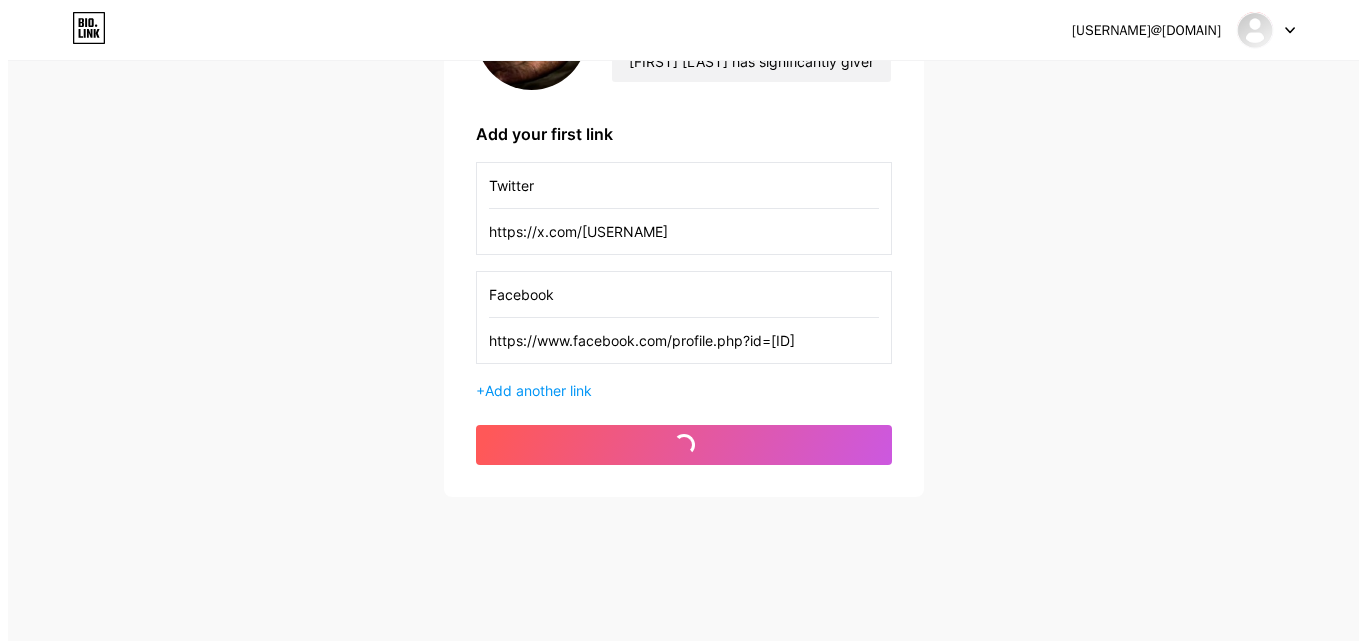 scroll, scrollTop: 0, scrollLeft: 0, axis: both 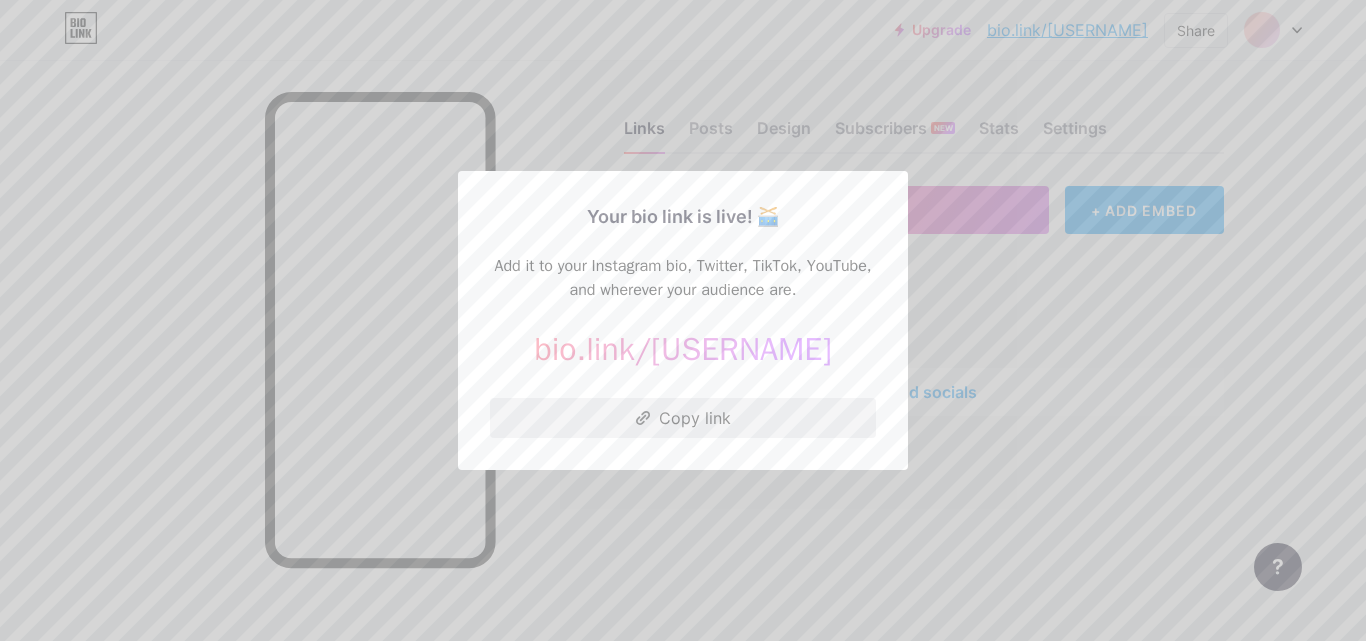 click on "Copy link" at bounding box center (683, 418) 